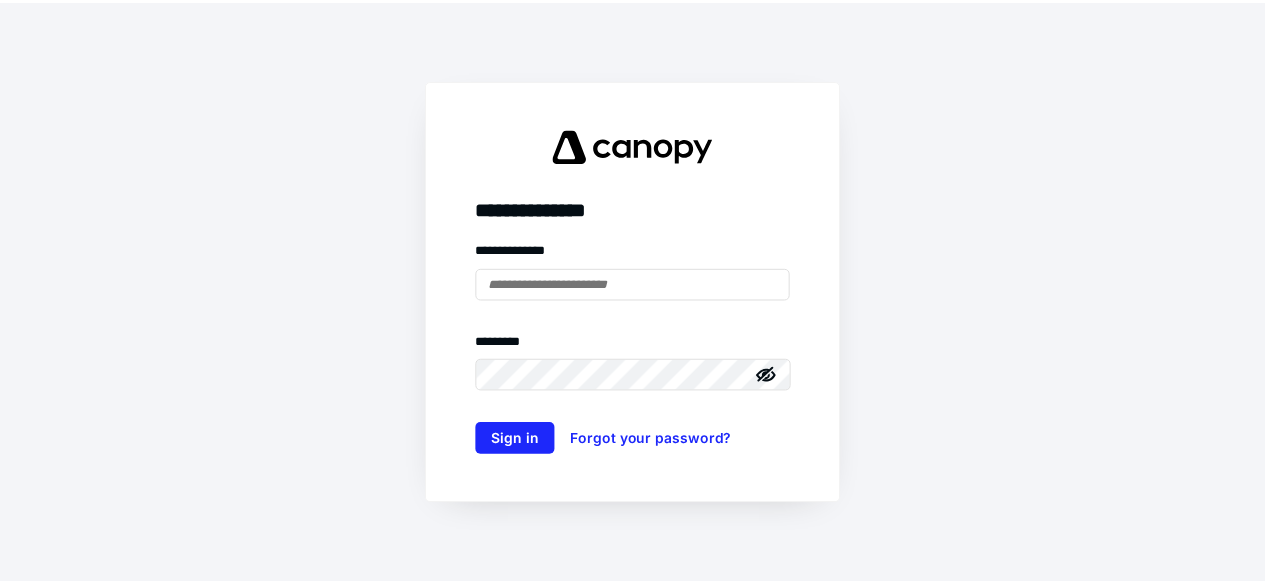 scroll, scrollTop: 0, scrollLeft: 0, axis: both 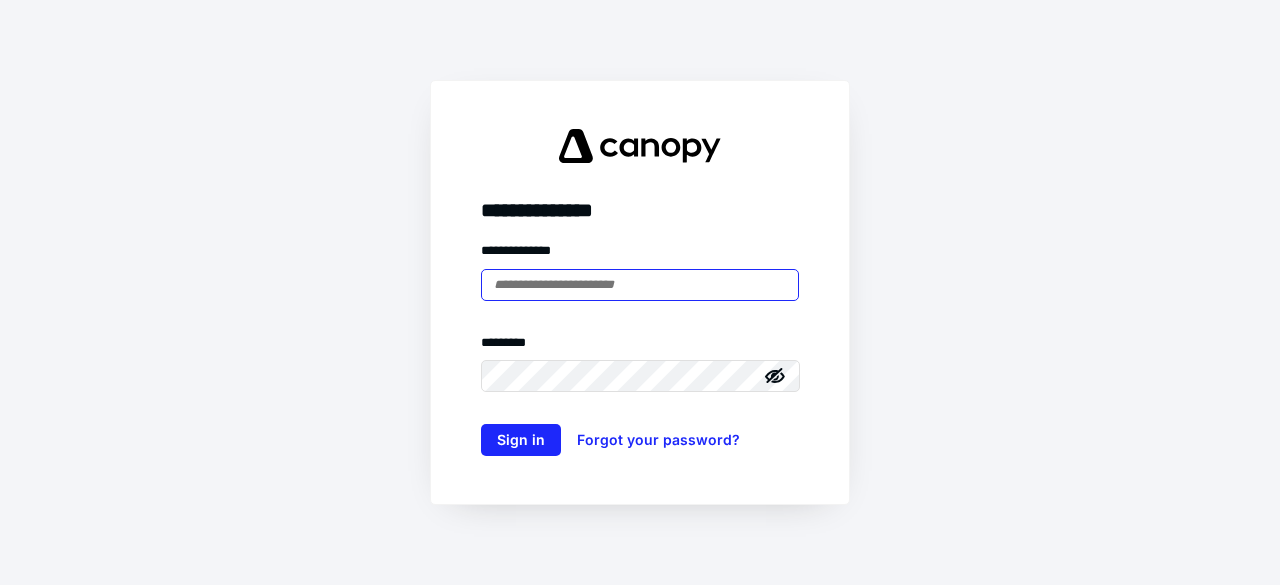 click at bounding box center (640, 285) 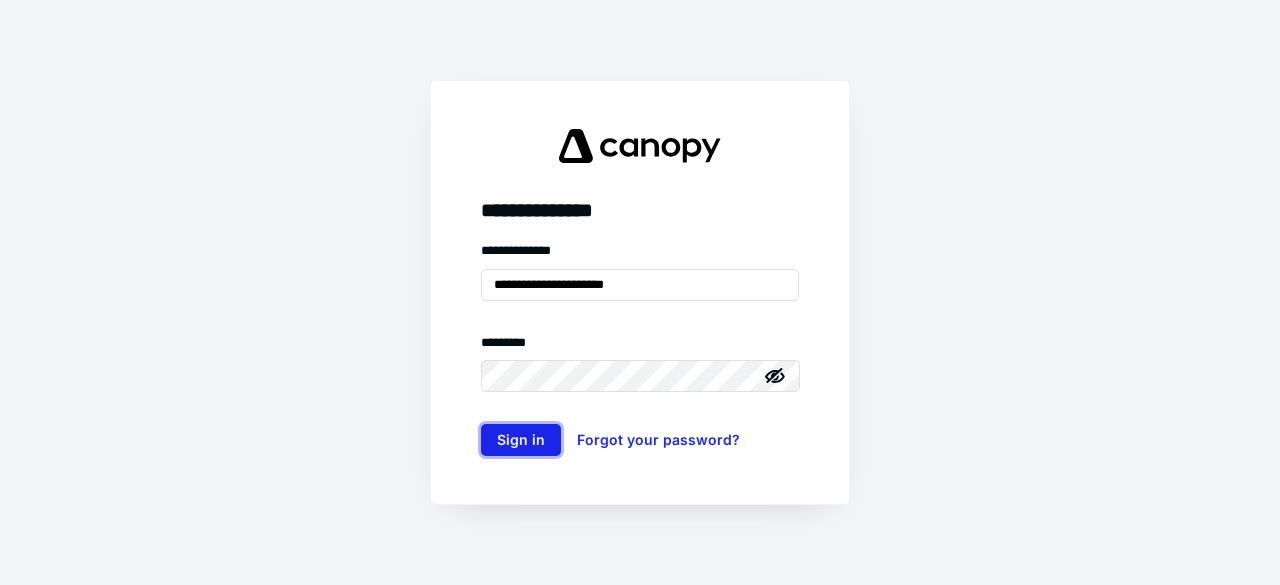 click on "Sign in" at bounding box center [521, 440] 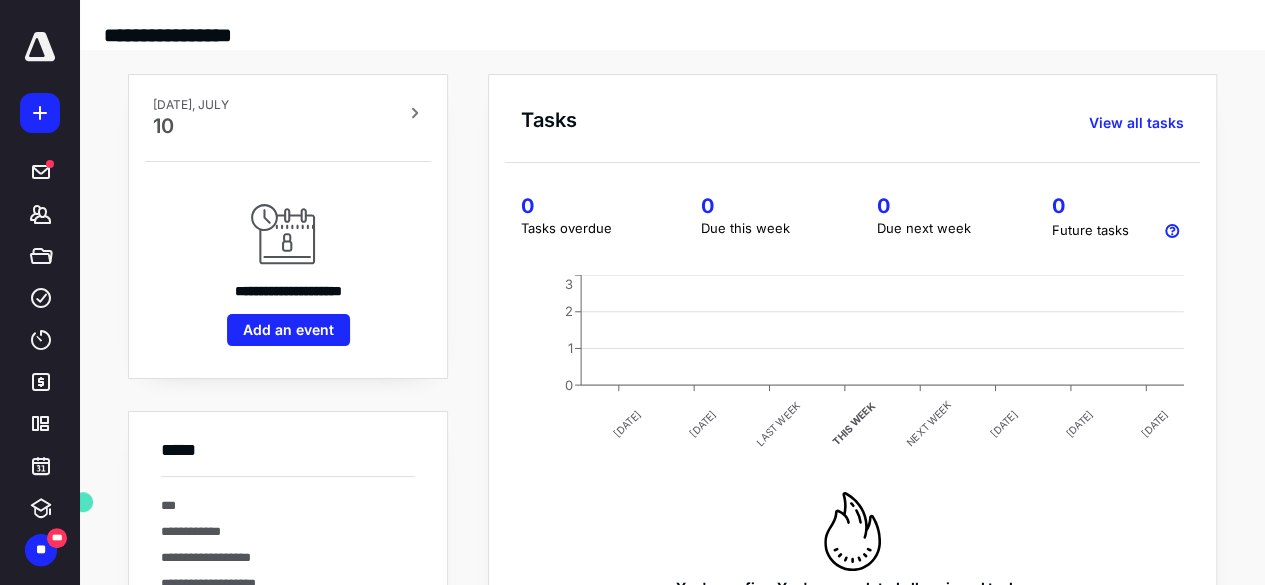 scroll, scrollTop: 0, scrollLeft: 0, axis: both 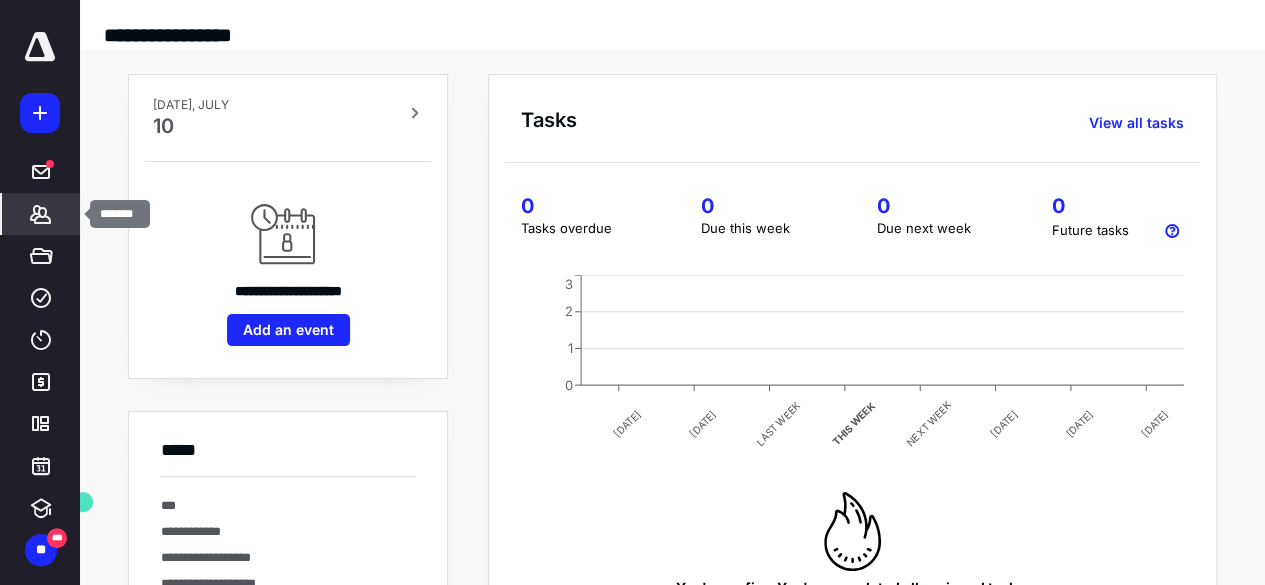 click on "*******" at bounding box center (41, 214) 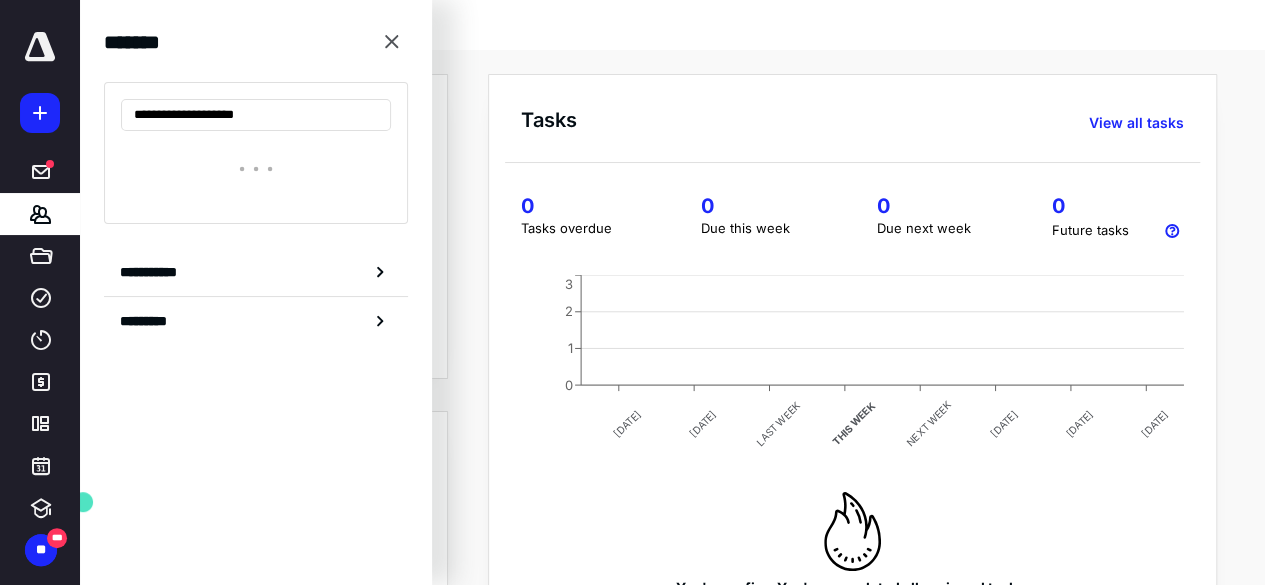 type on "**********" 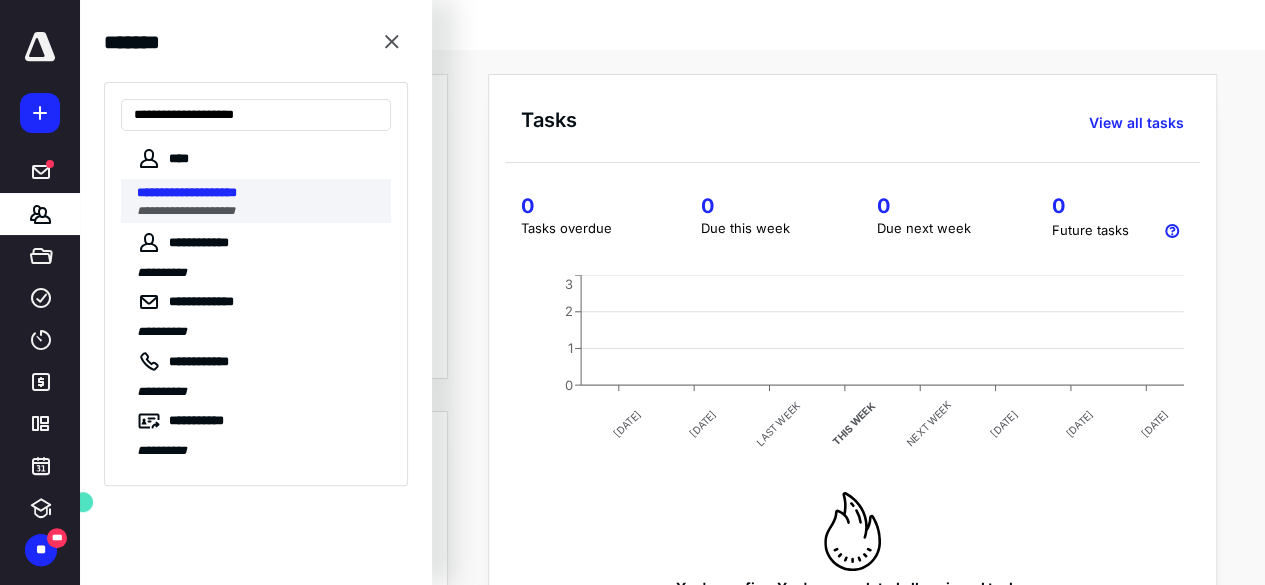 click on "**********" at bounding box center (258, 211) 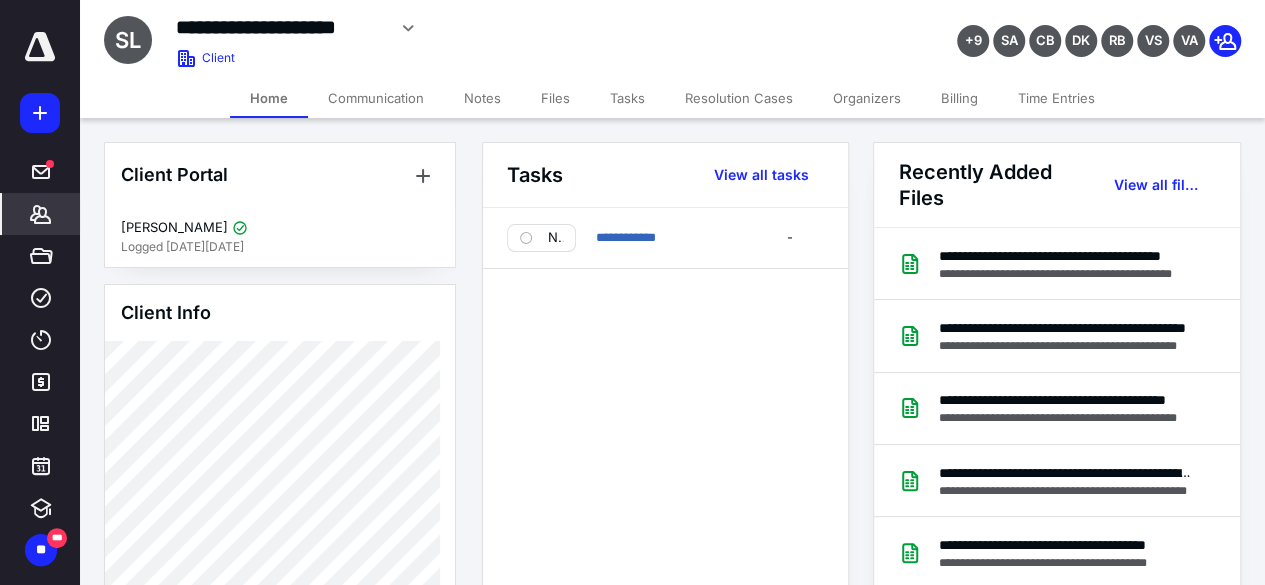 click on "Billing" at bounding box center (959, 98) 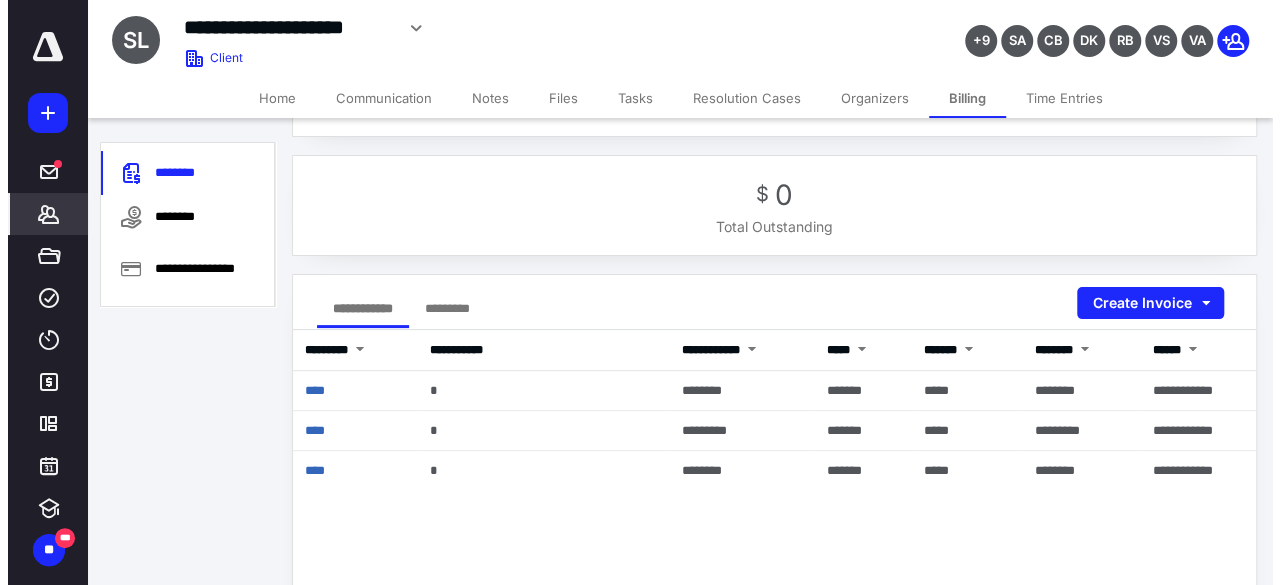 scroll, scrollTop: 107, scrollLeft: 0, axis: vertical 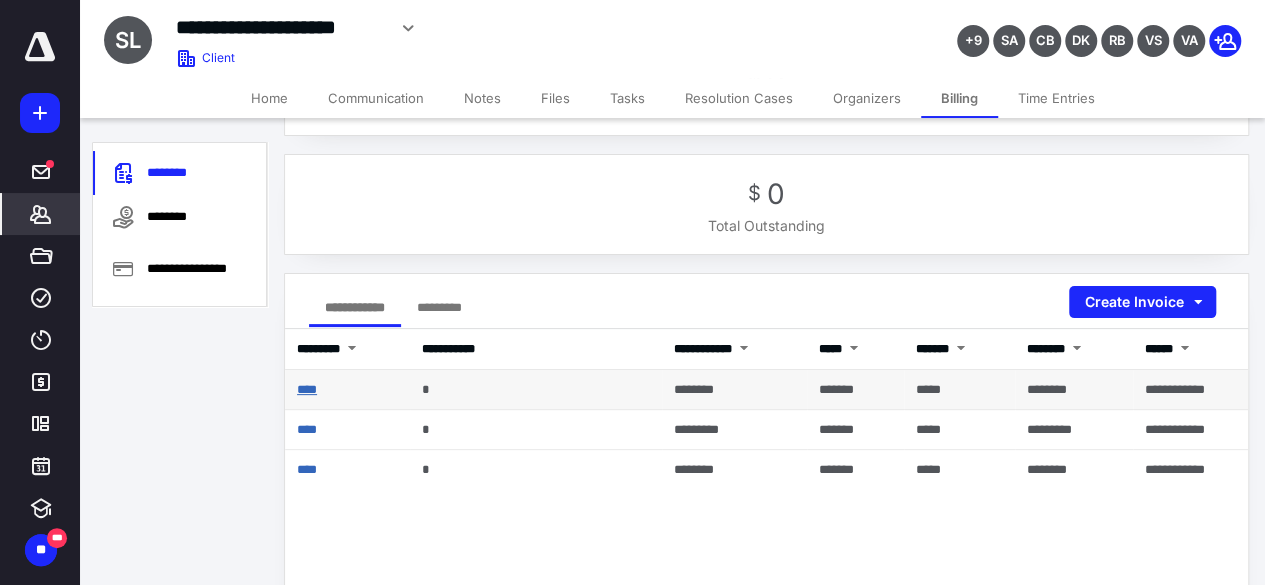 click on "****" at bounding box center (307, 389) 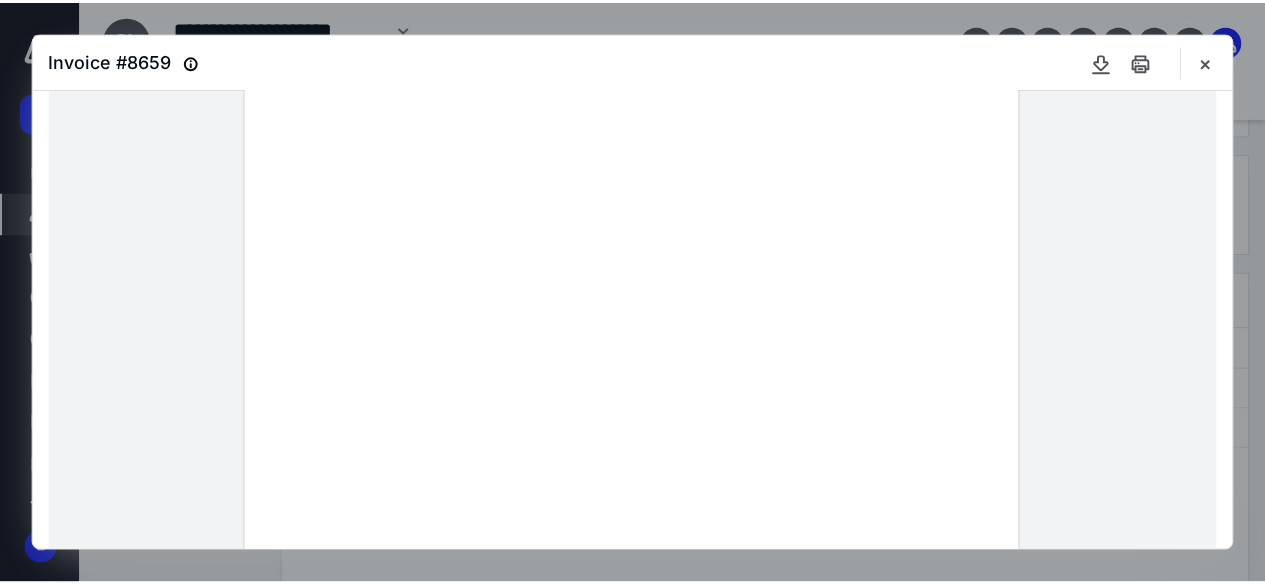 scroll, scrollTop: 168, scrollLeft: 0, axis: vertical 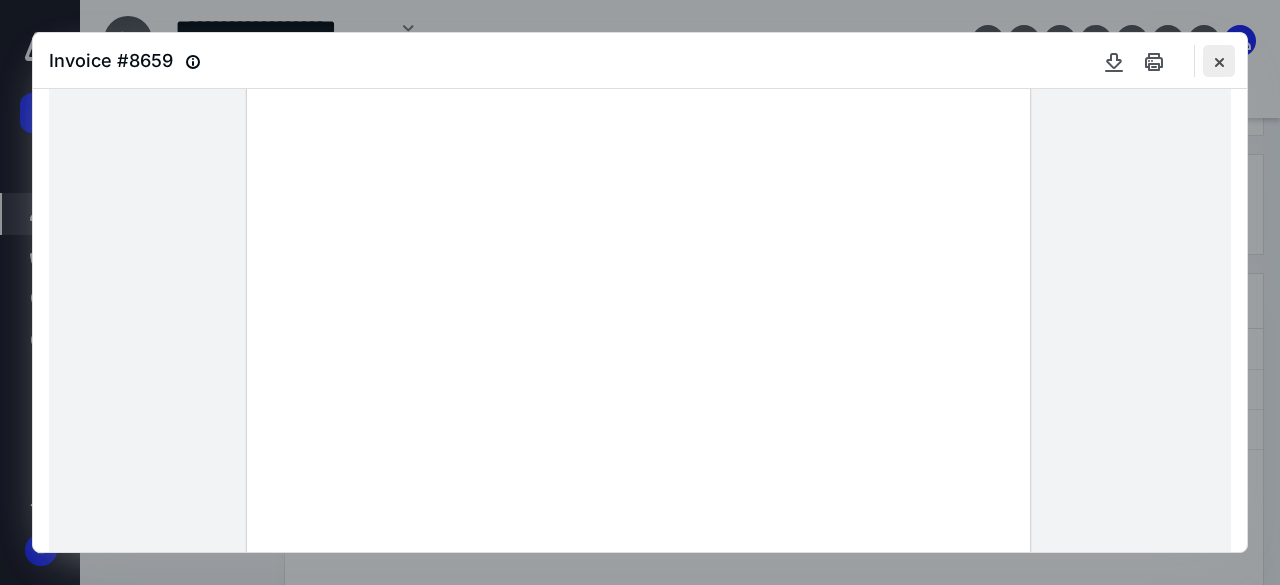 click at bounding box center [1219, 61] 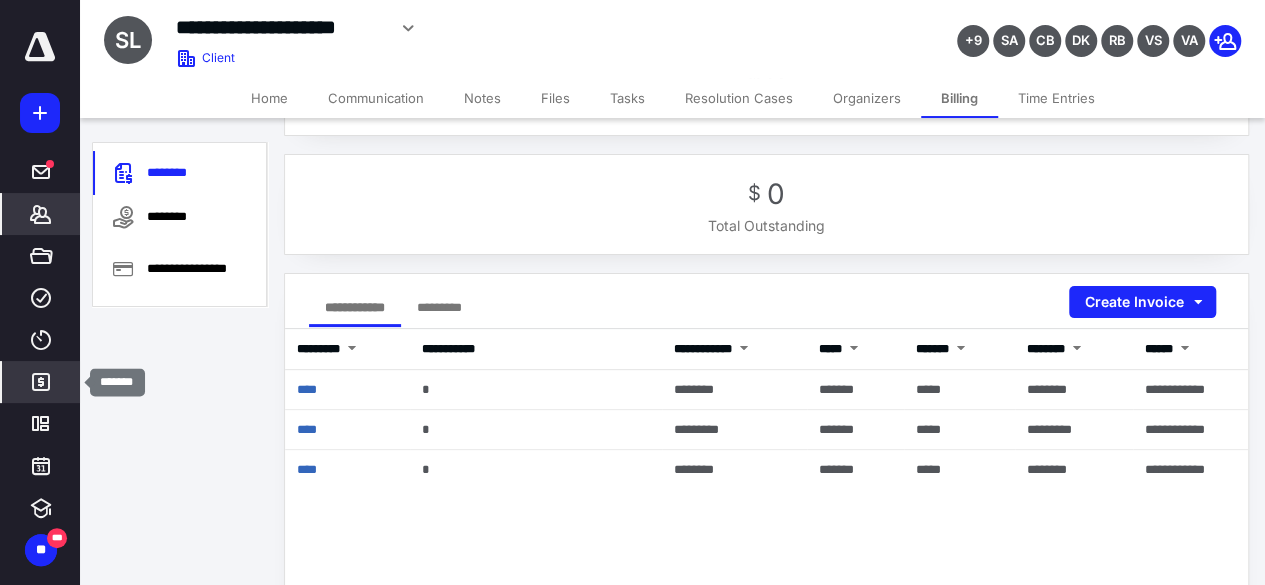 click 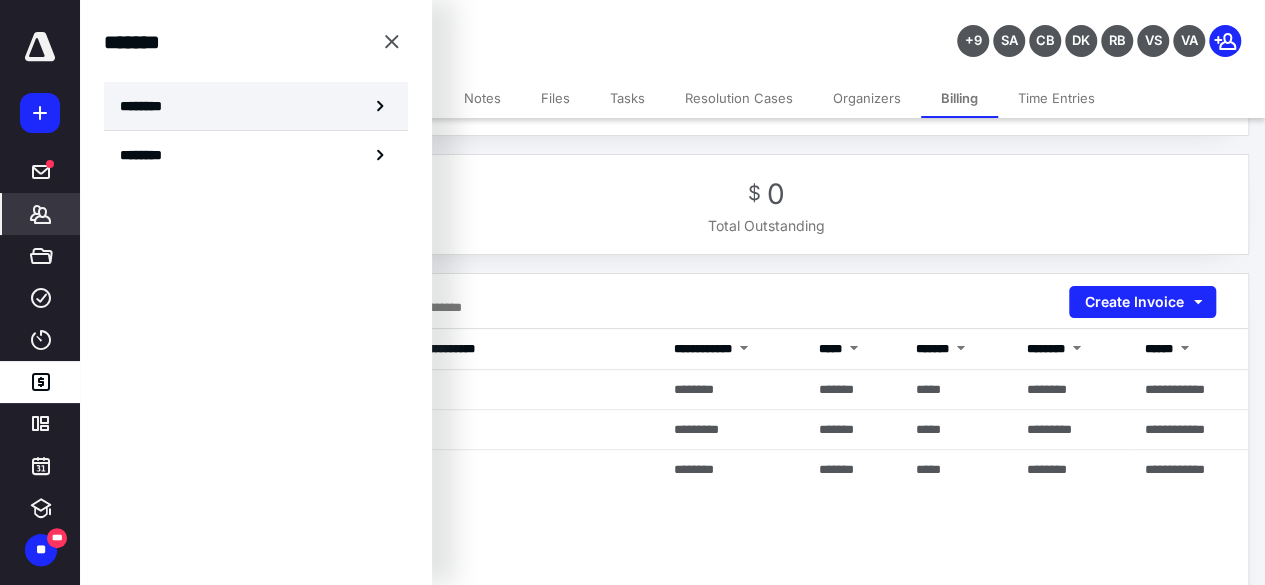 click on "********" at bounding box center (256, 106) 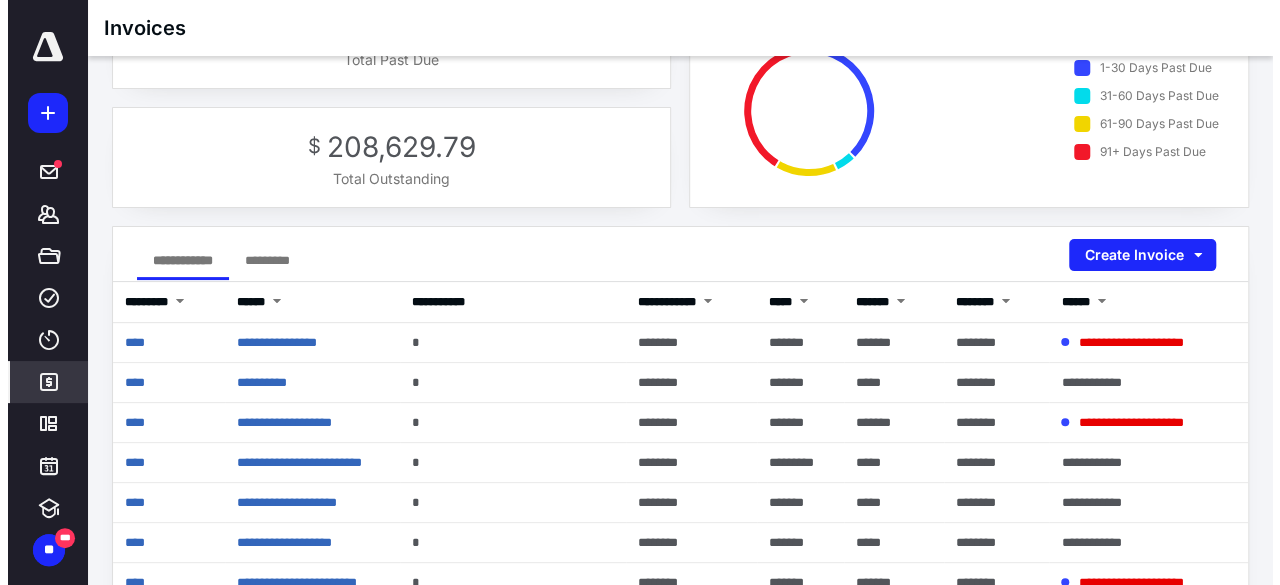 scroll, scrollTop: 97, scrollLeft: 0, axis: vertical 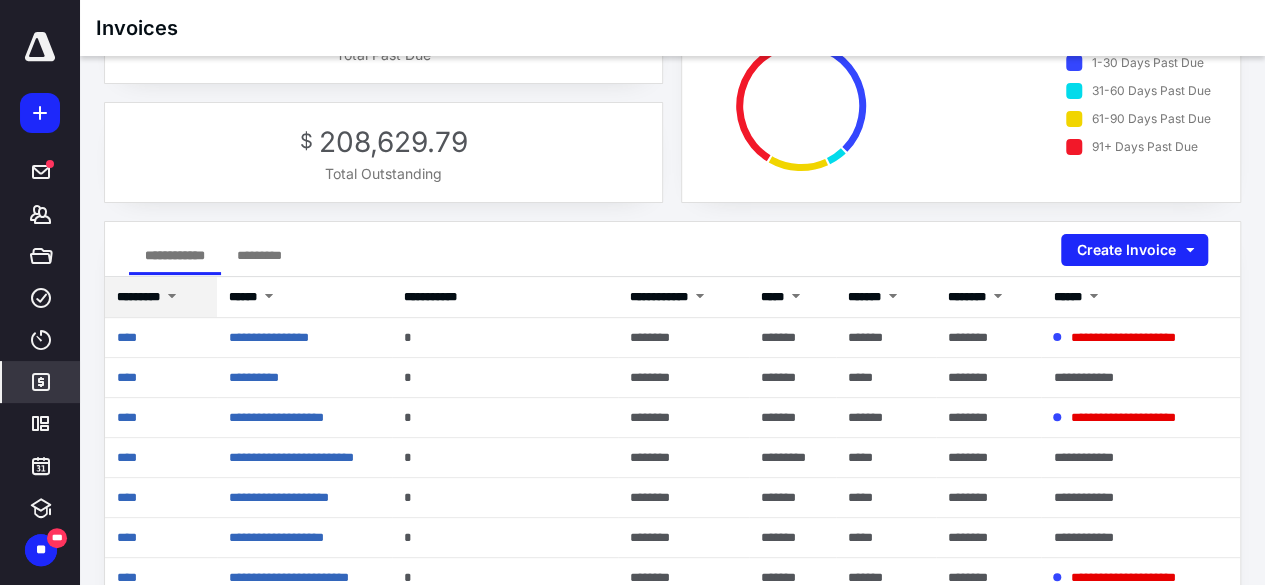 click at bounding box center (172, 298) 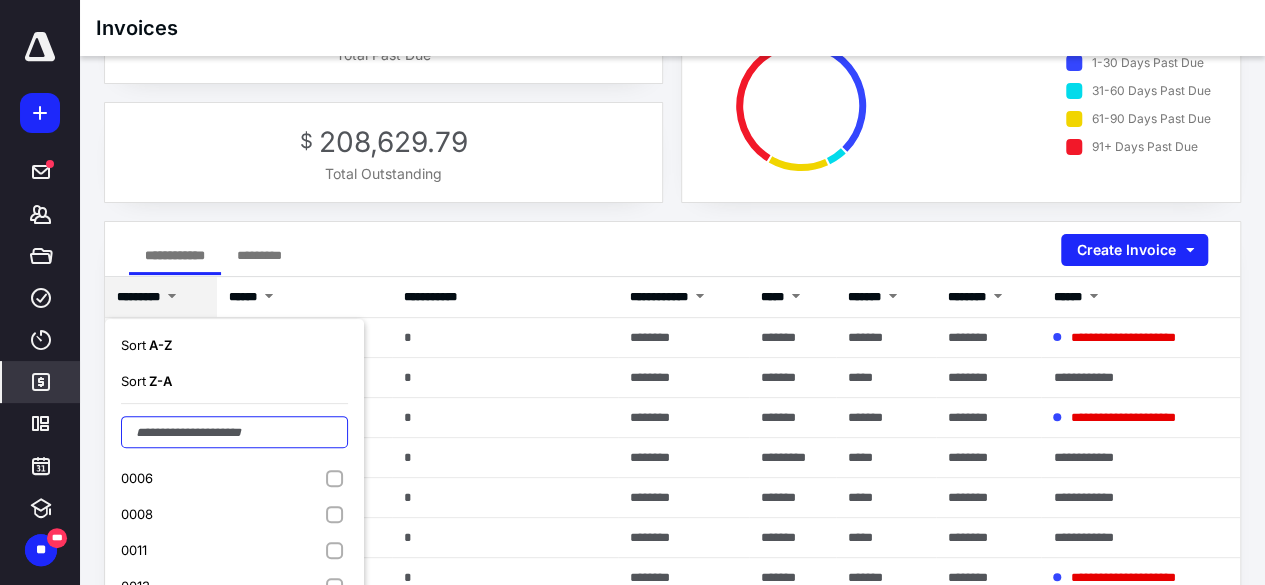 click at bounding box center [234, 432] 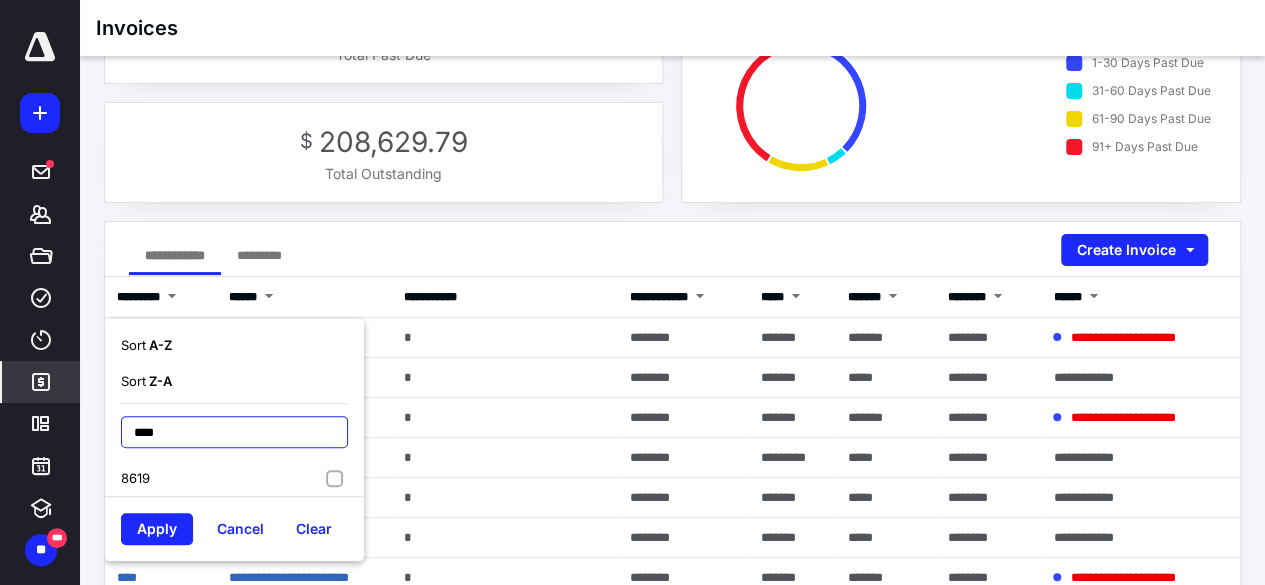 type on "****" 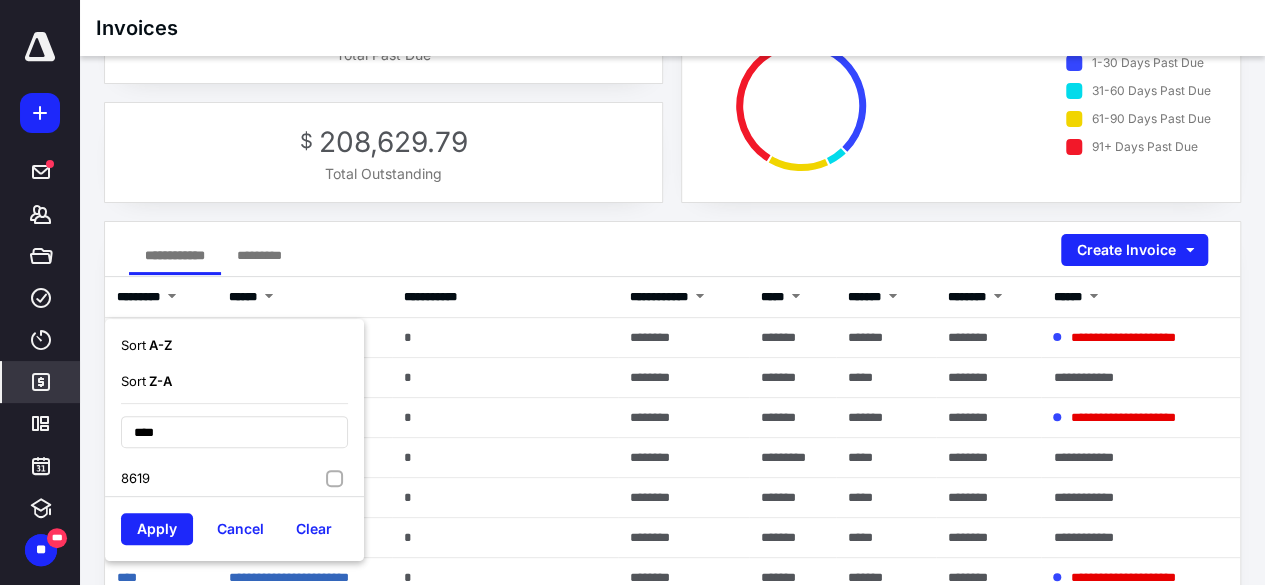 click on "8619" at bounding box center (234, 478) 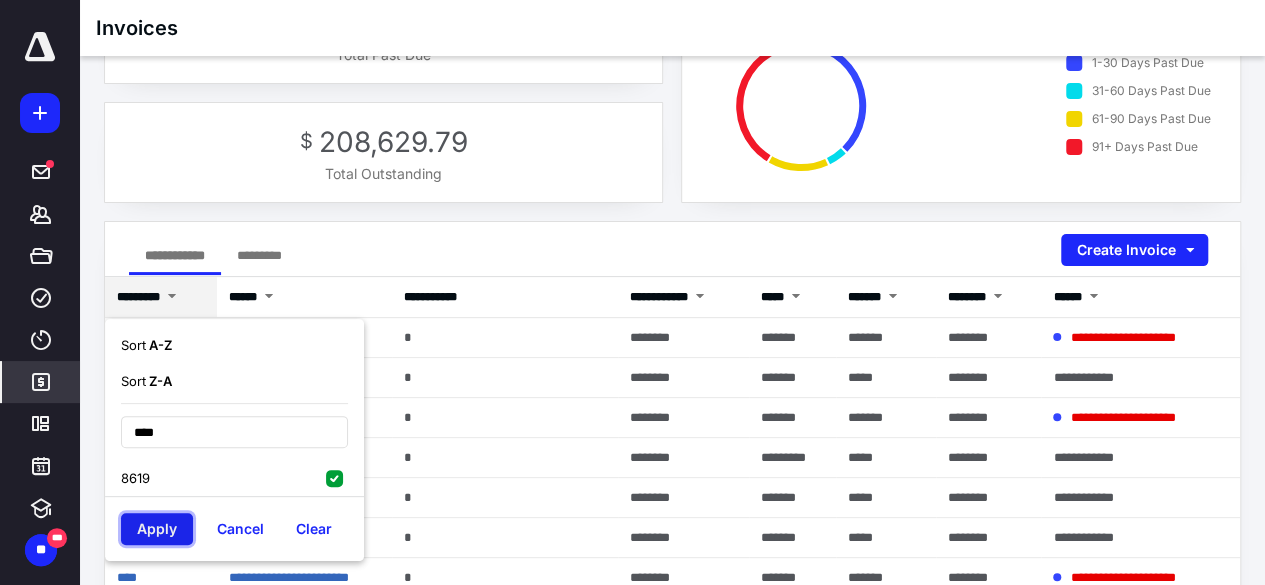 click on "Apply" at bounding box center (157, 529) 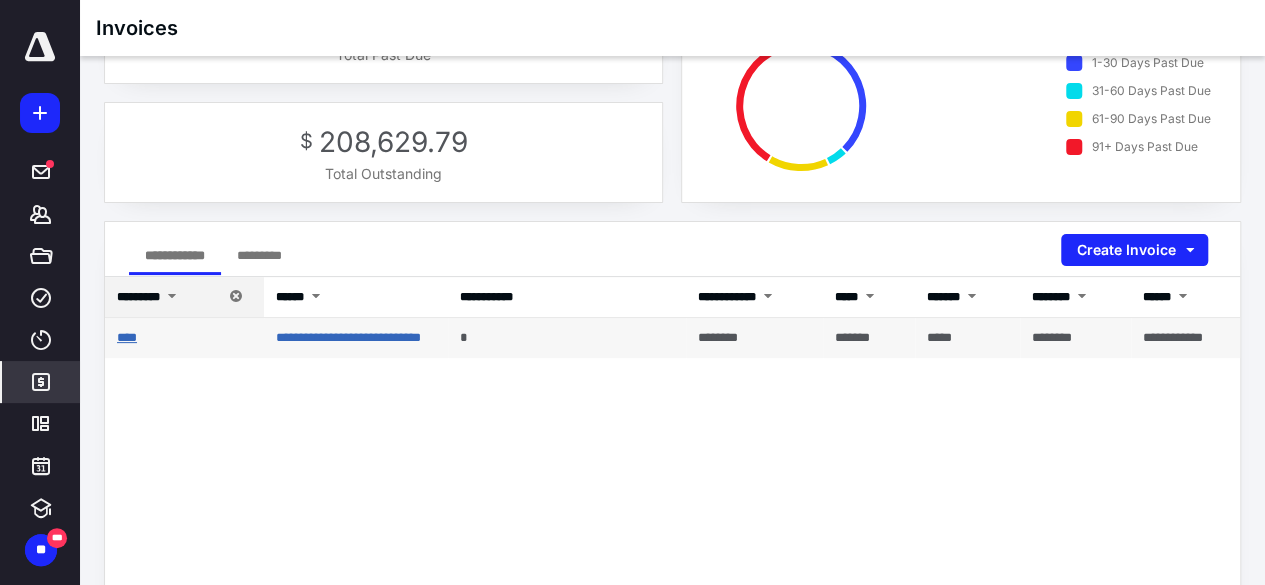 click on "****" at bounding box center (127, 337) 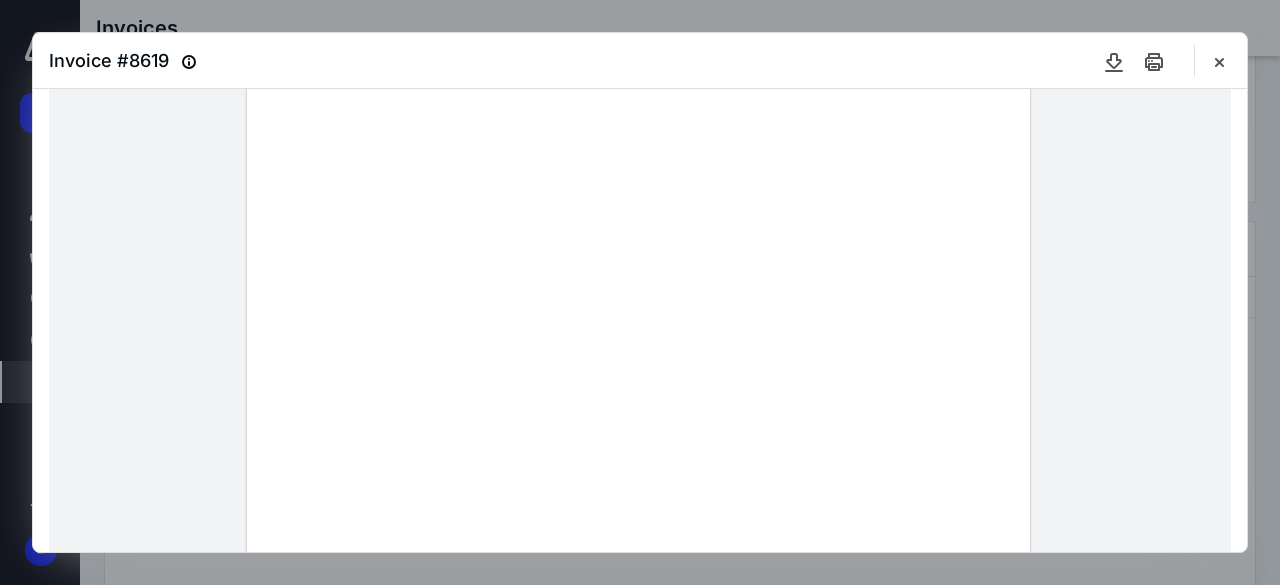 scroll, scrollTop: 154, scrollLeft: 0, axis: vertical 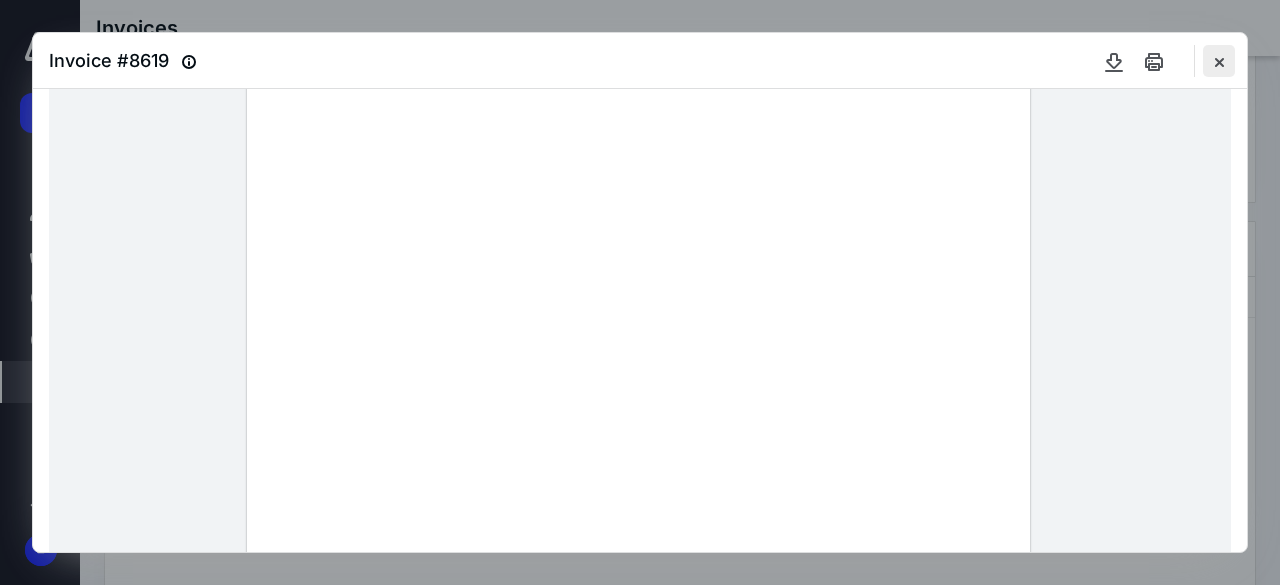 click at bounding box center (1219, 61) 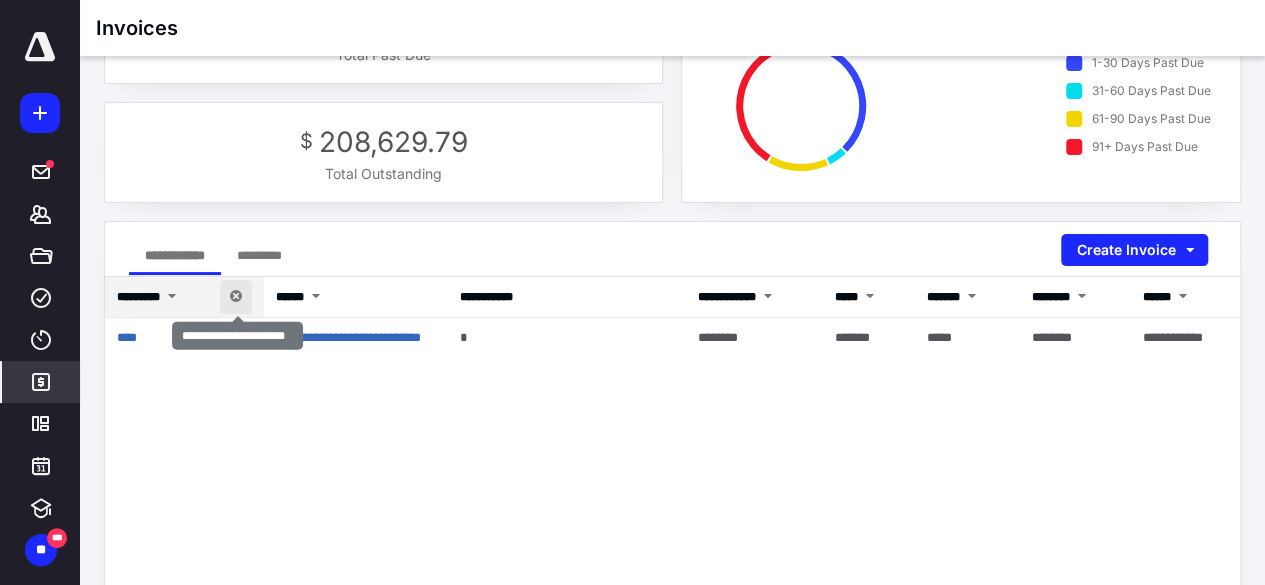 click at bounding box center (236, 297) 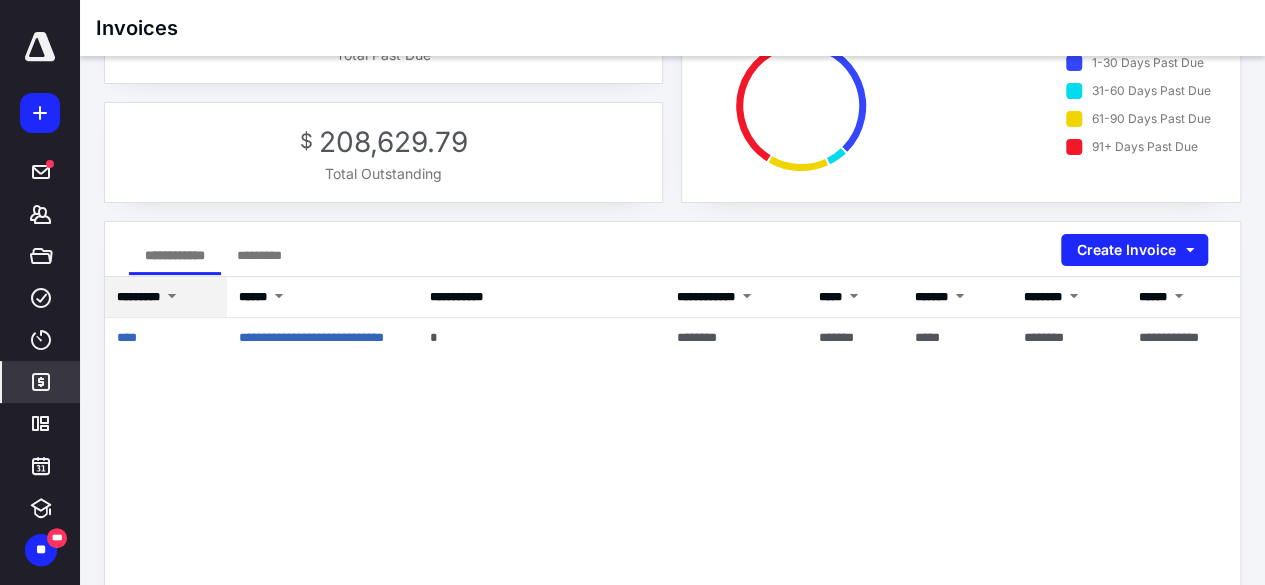 click on "*********" at bounding box center [166, 297] 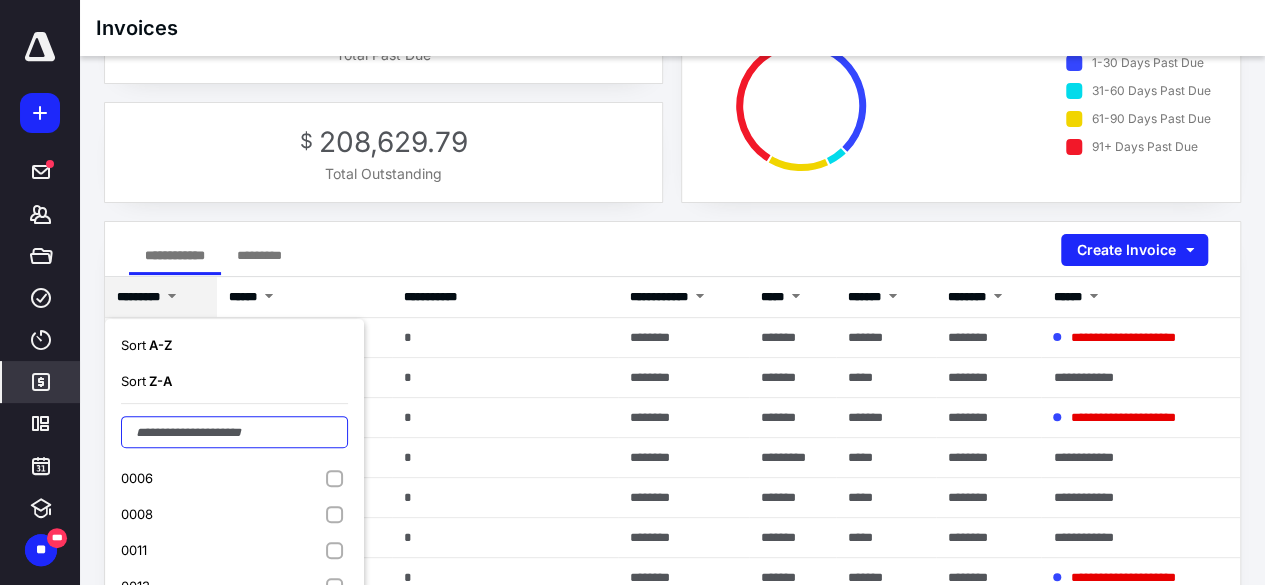 click at bounding box center [234, 432] 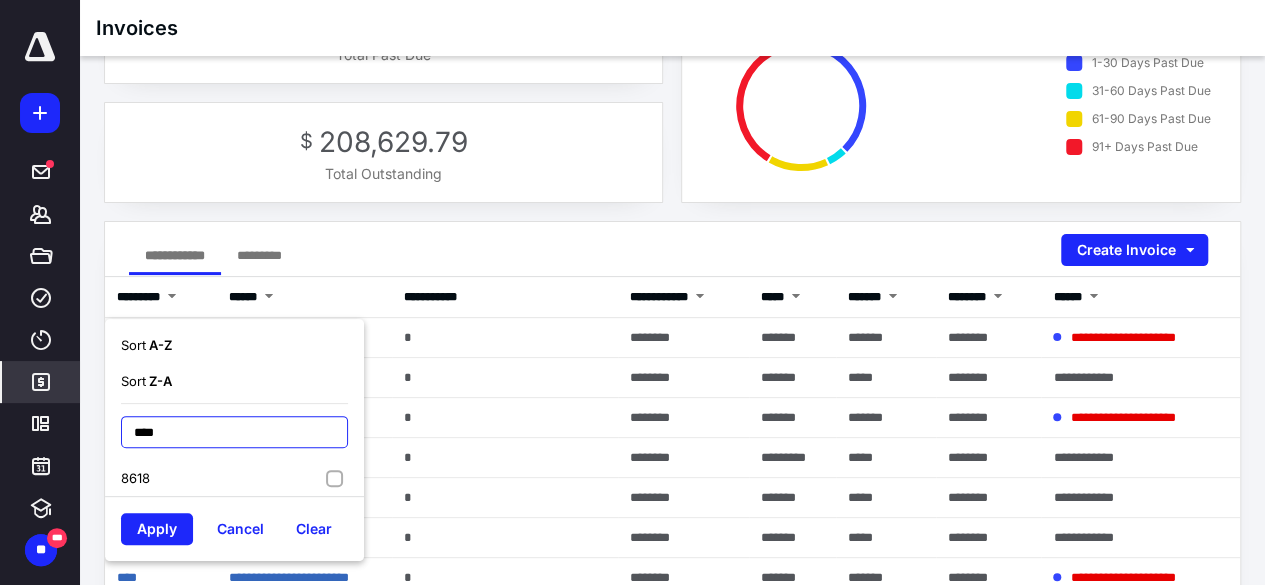 type on "****" 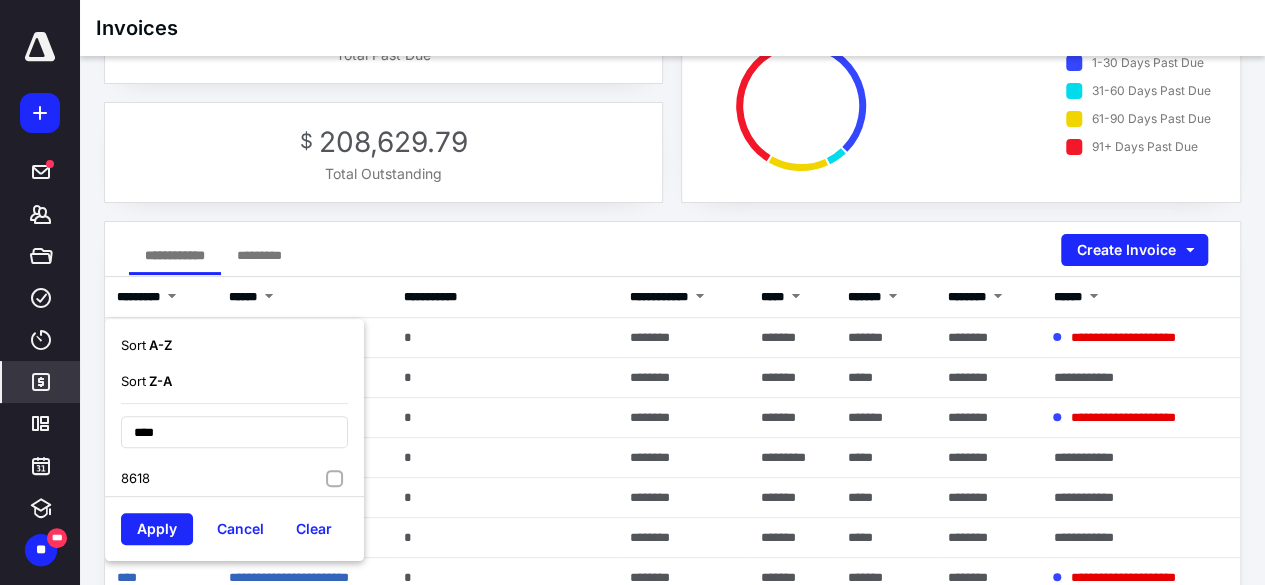 click on "8618" at bounding box center [234, 478] 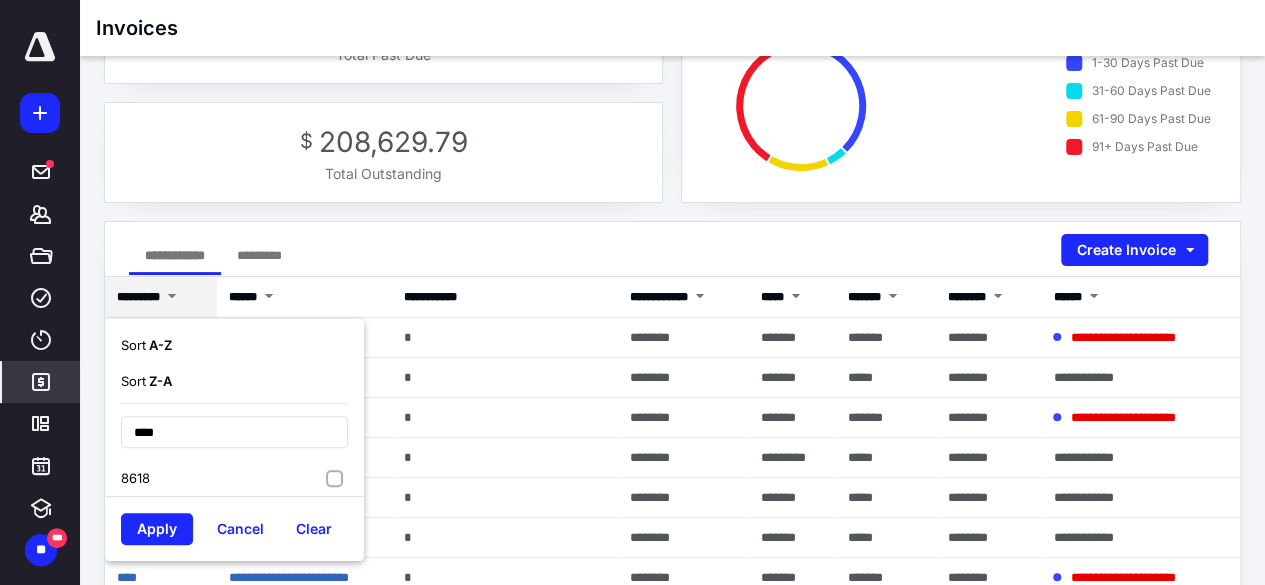 click on "8618" at bounding box center [234, 478] 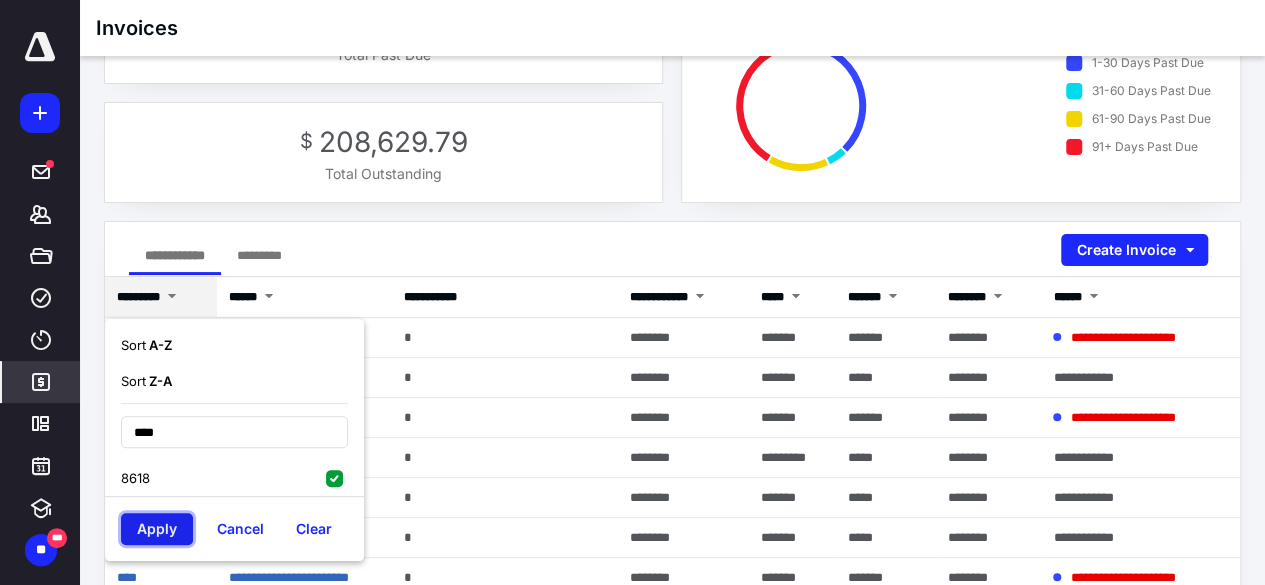 click on "Apply" at bounding box center [157, 529] 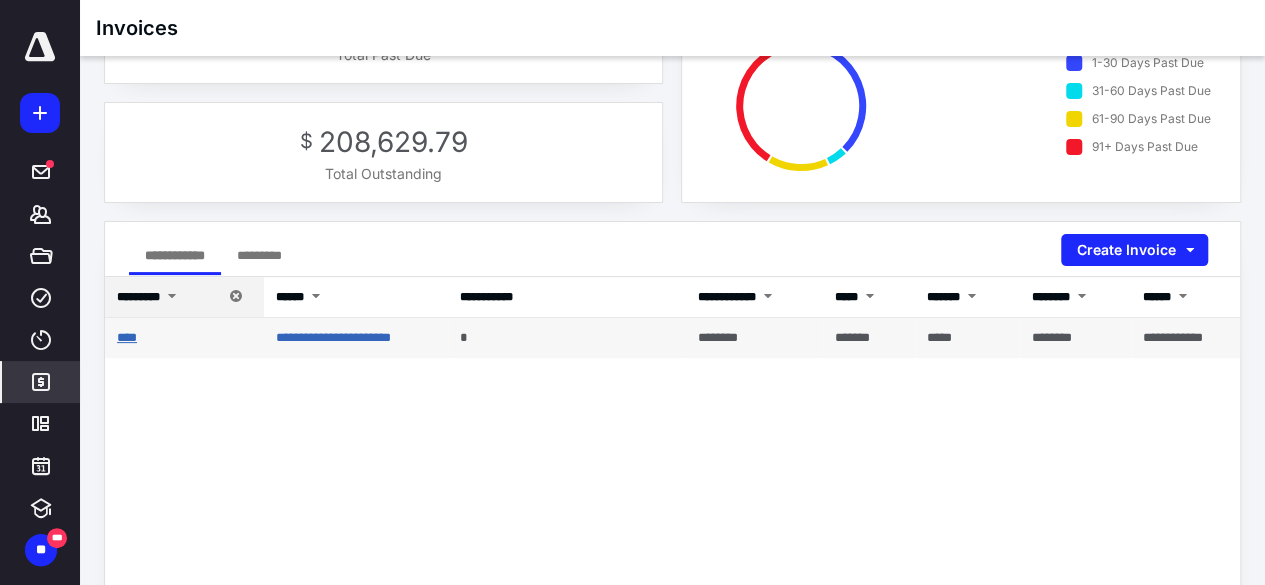 click on "****" at bounding box center [127, 337] 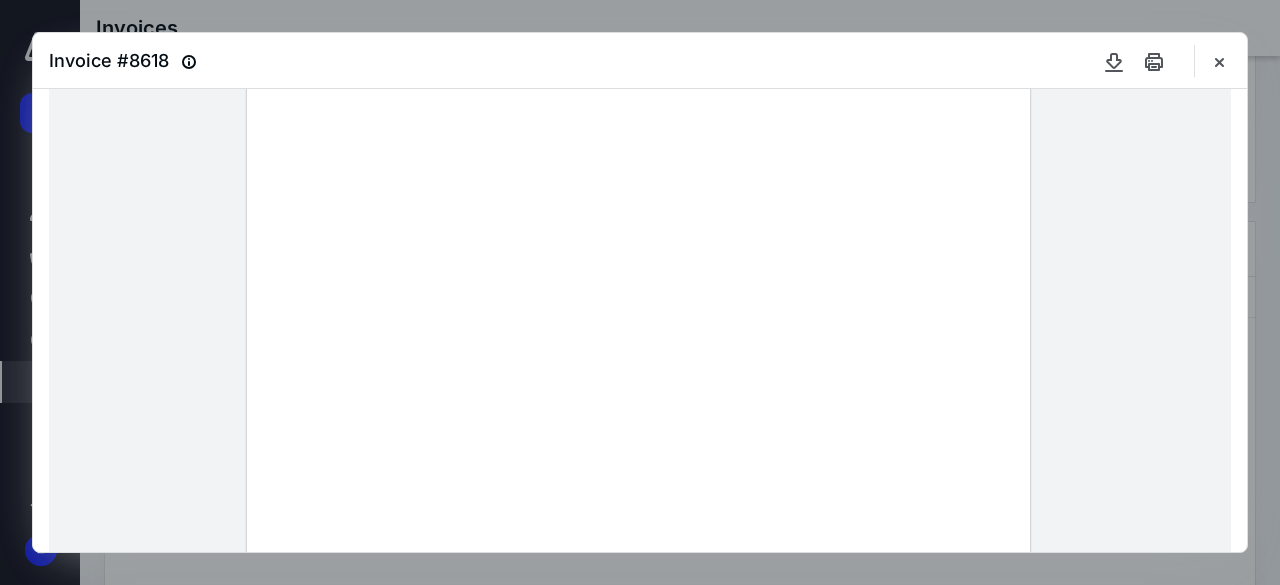 scroll, scrollTop: 48, scrollLeft: 0, axis: vertical 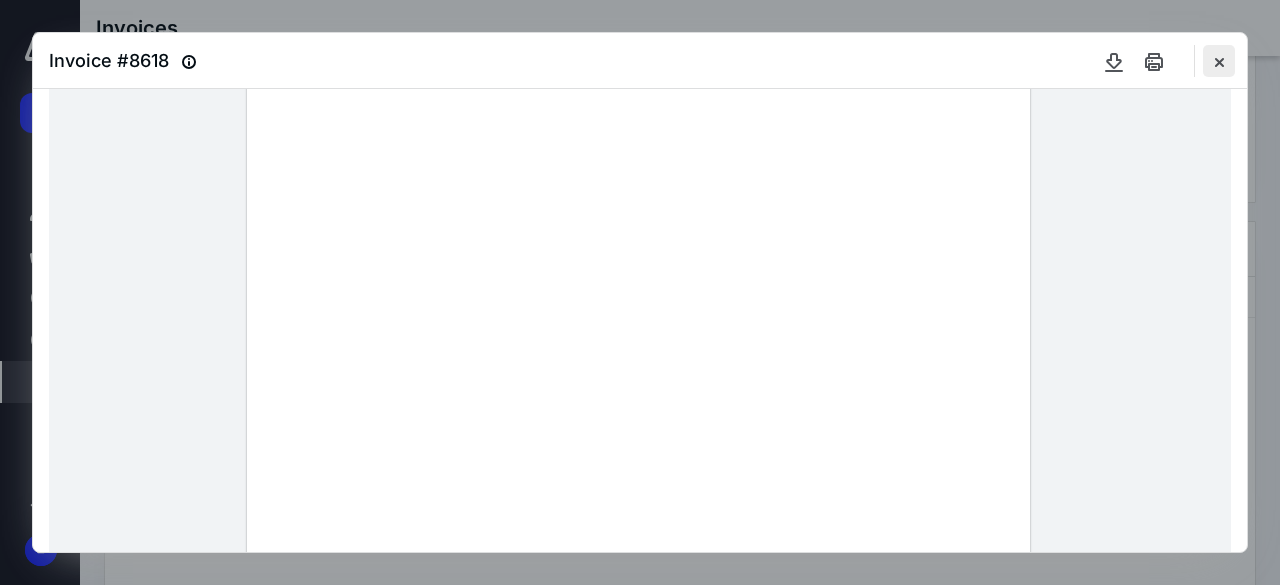 click at bounding box center [1219, 61] 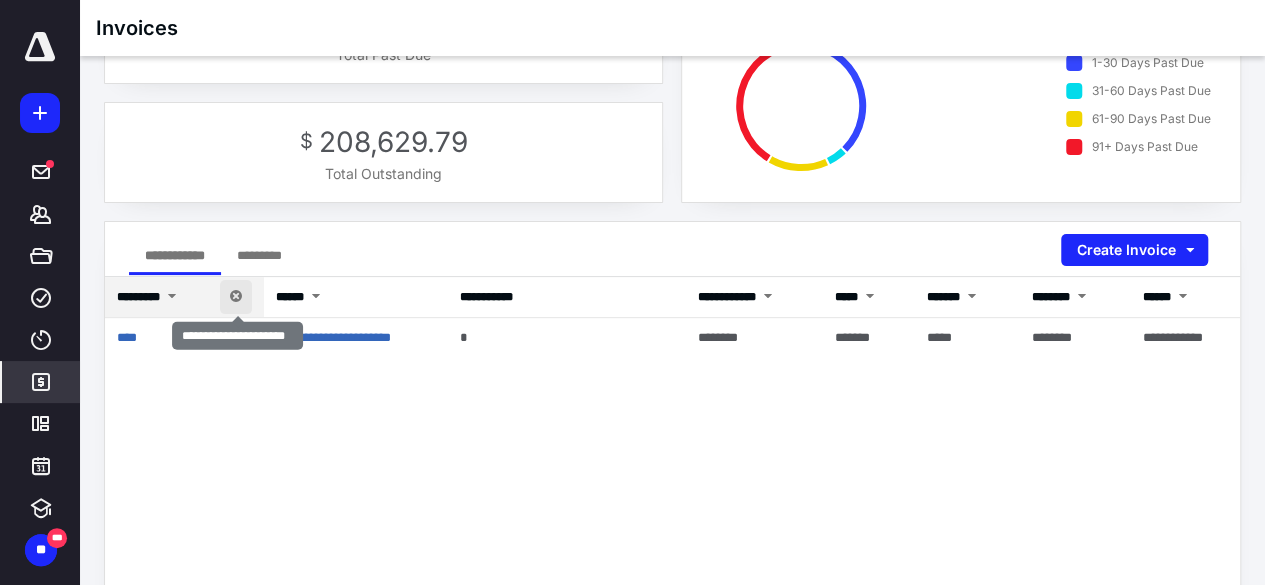 click at bounding box center (236, 297) 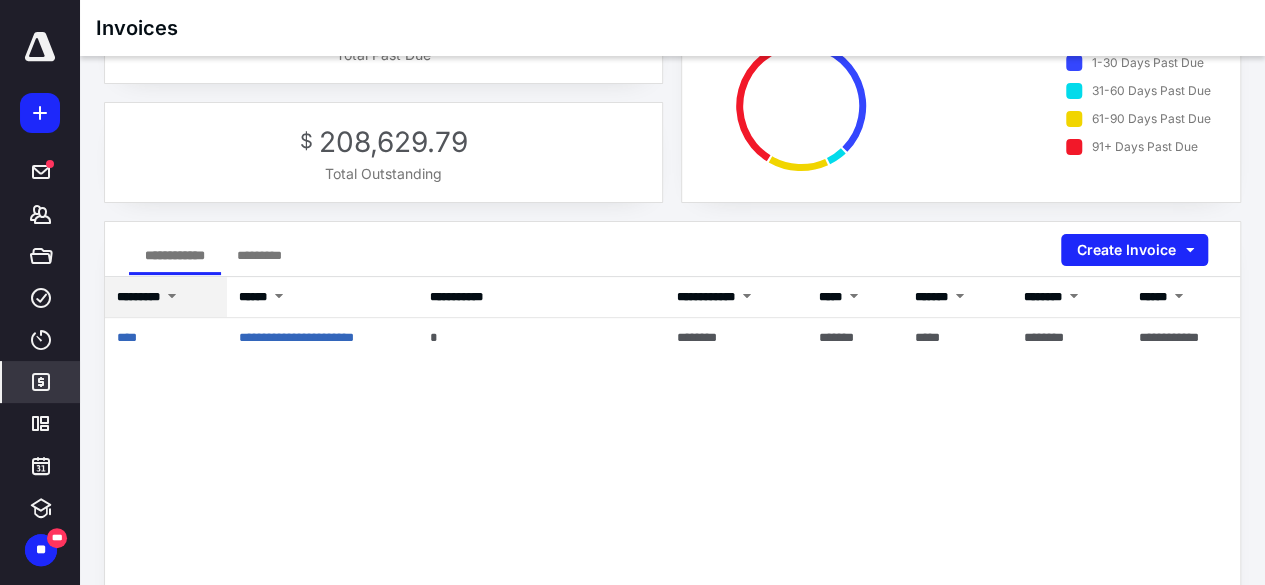 click on "*********" at bounding box center [166, 297] 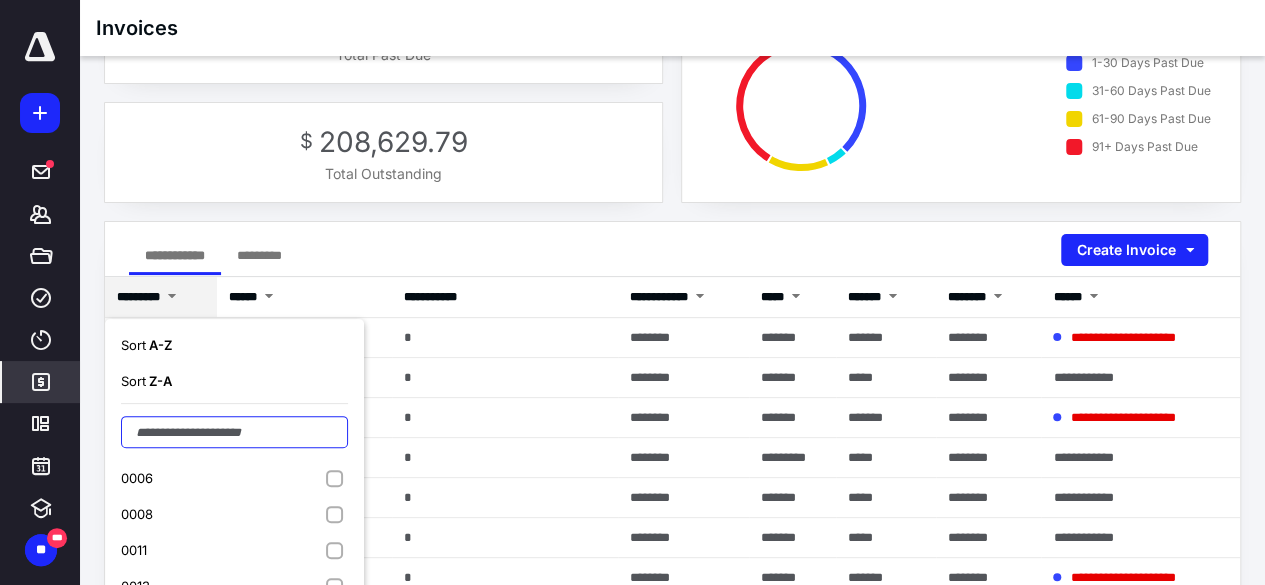 click at bounding box center [234, 432] 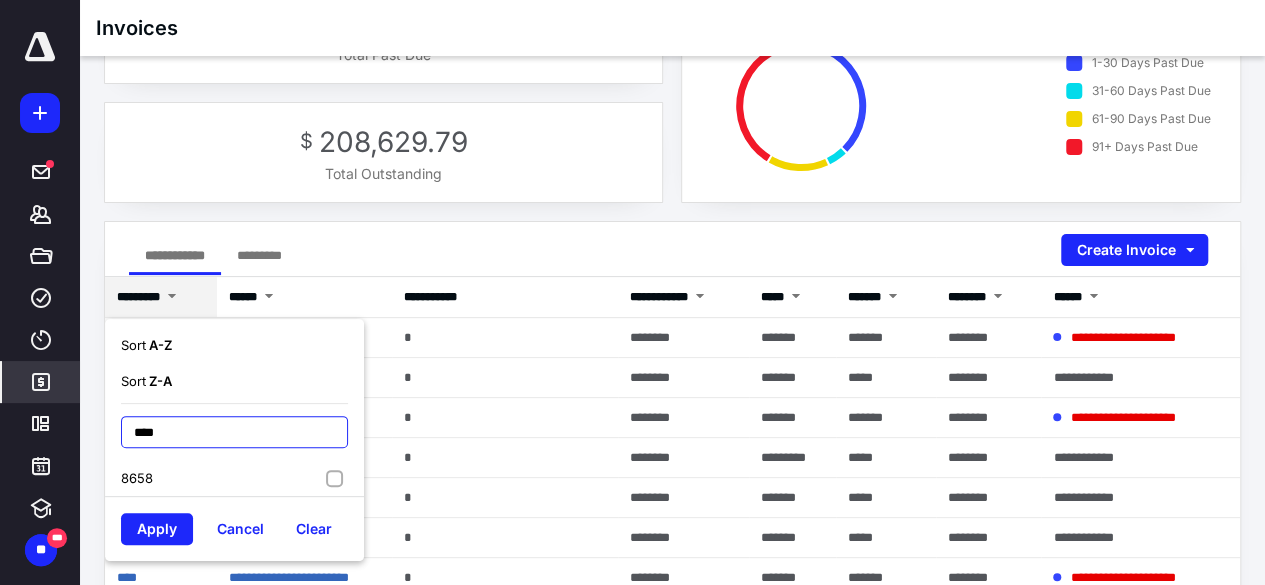 type on "****" 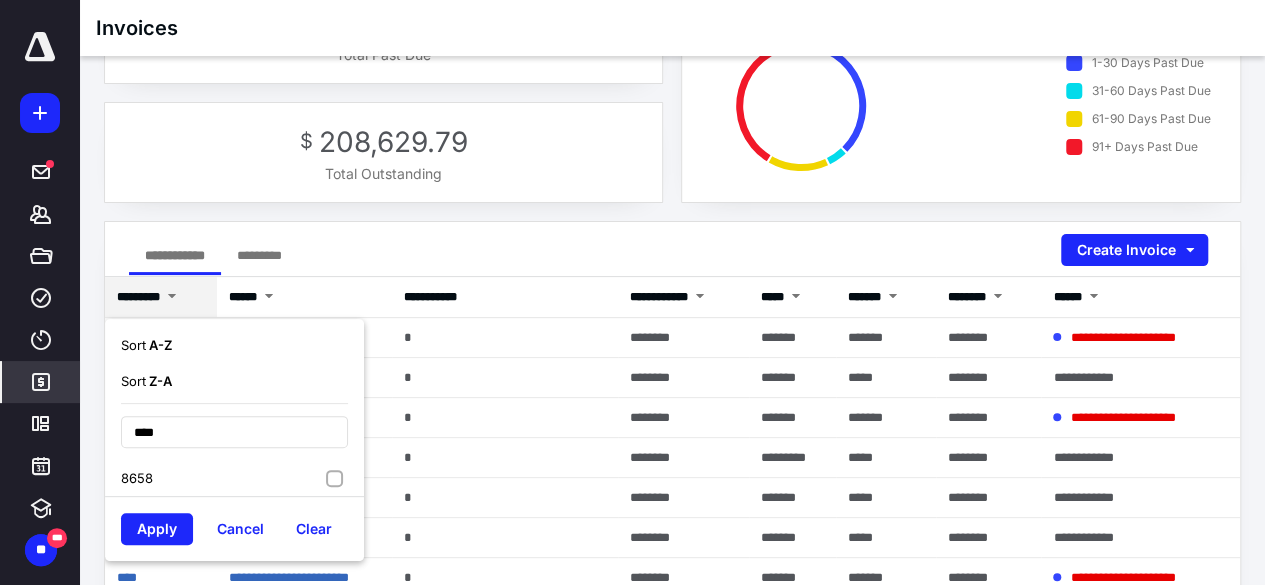 click on "8658" at bounding box center (234, 478) 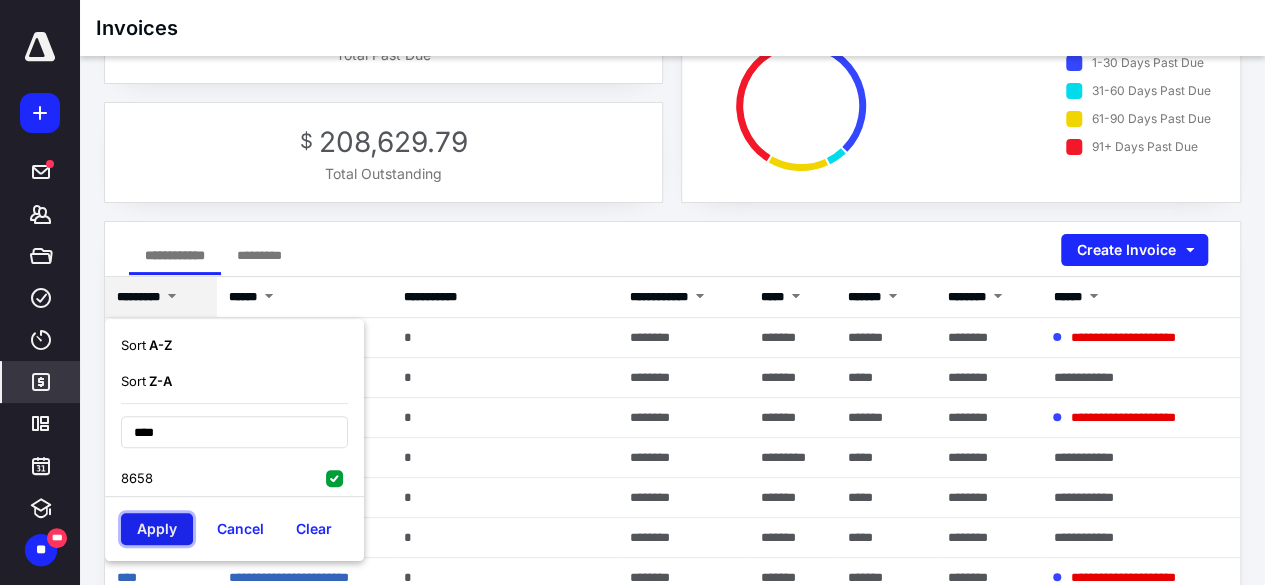 click on "Apply" at bounding box center (157, 529) 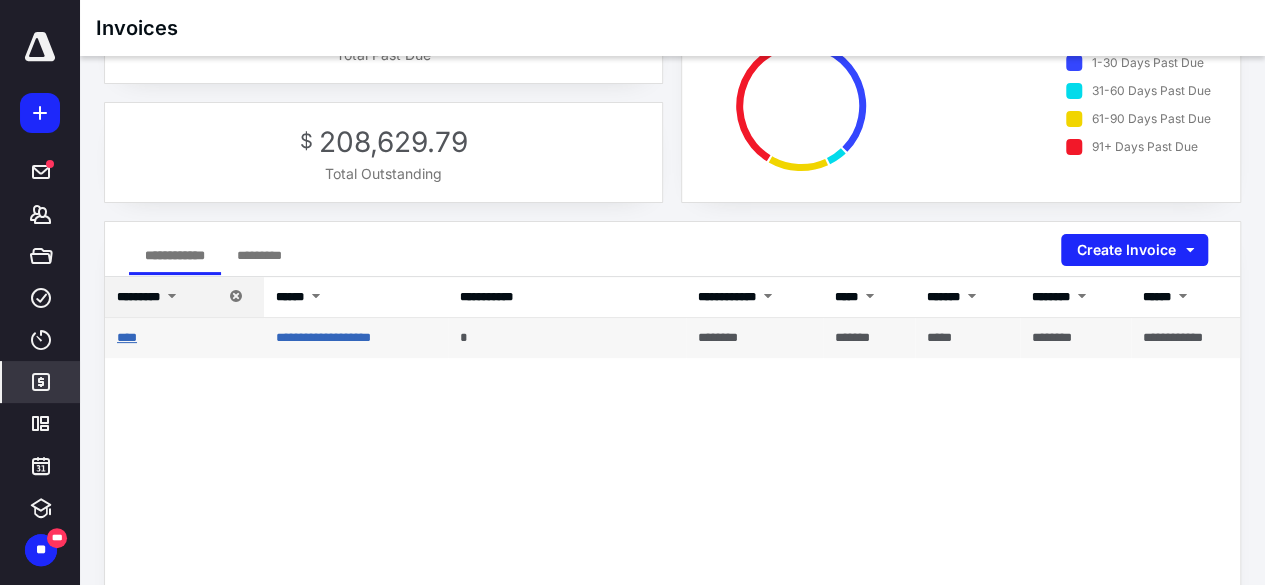 click on "****" at bounding box center [127, 337] 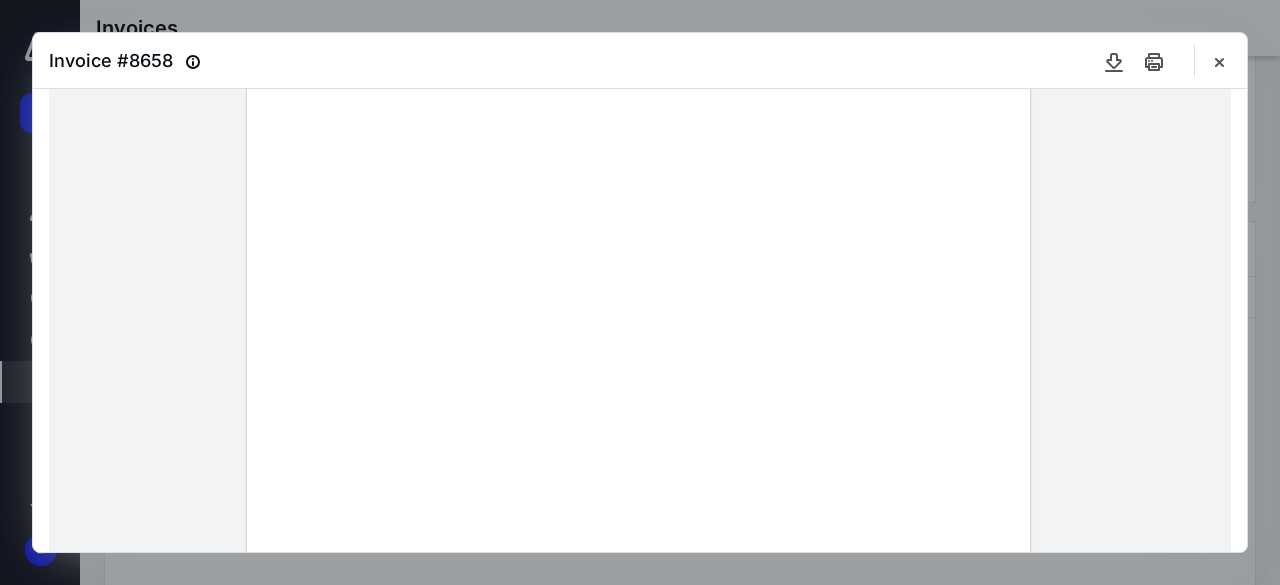 scroll, scrollTop: 75, scrollLeft: 0, axis: vertical 